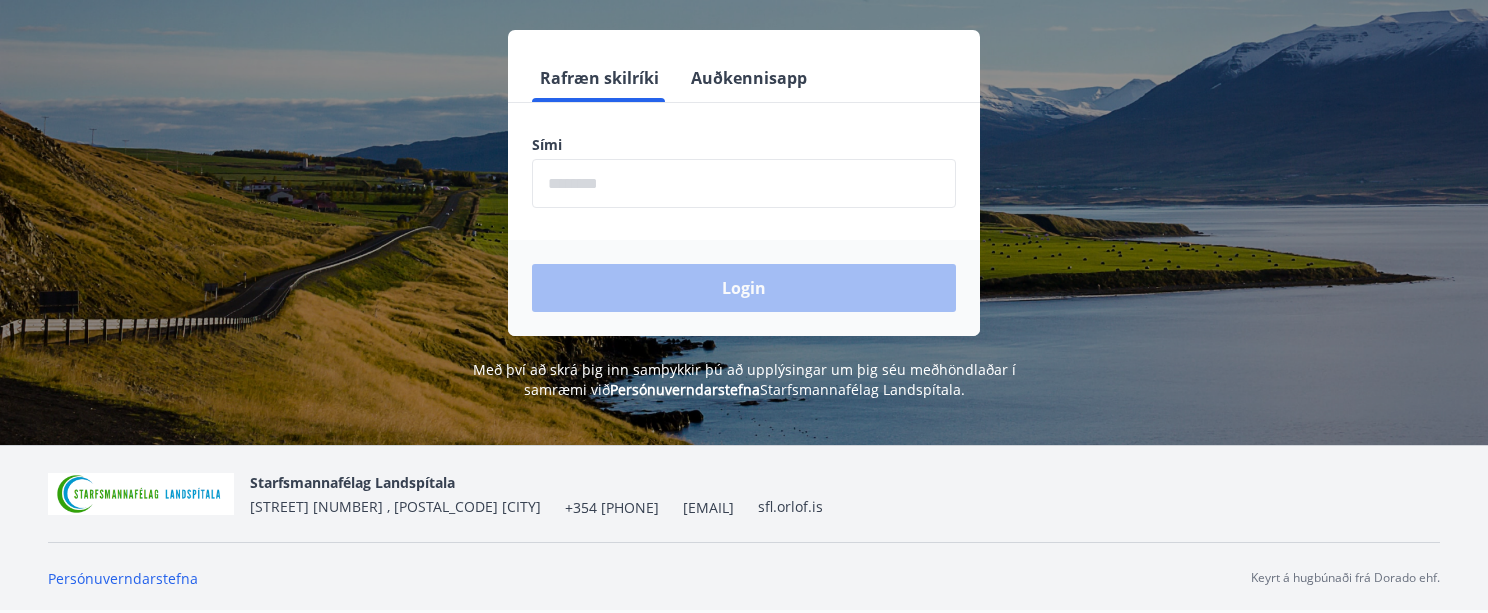 scroll, scrollTop: 148, scrollLeft: 0, axis: vertical 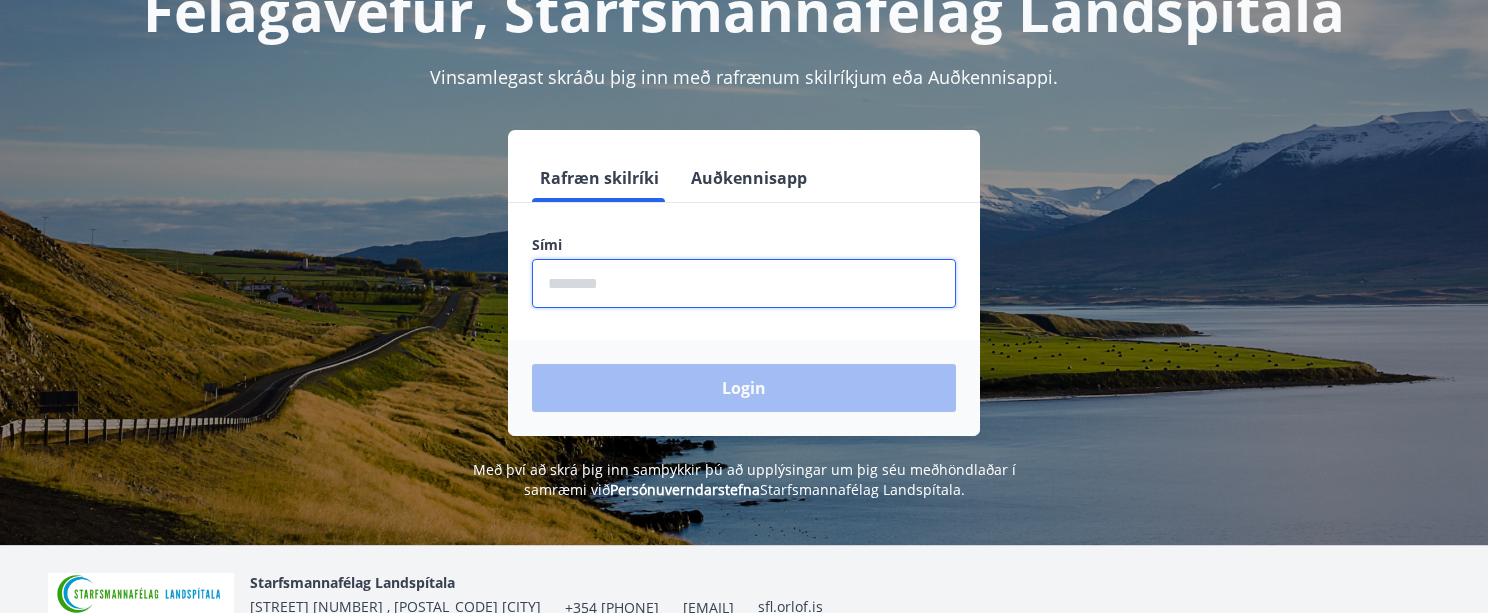 click at bounding box center [744, 283] 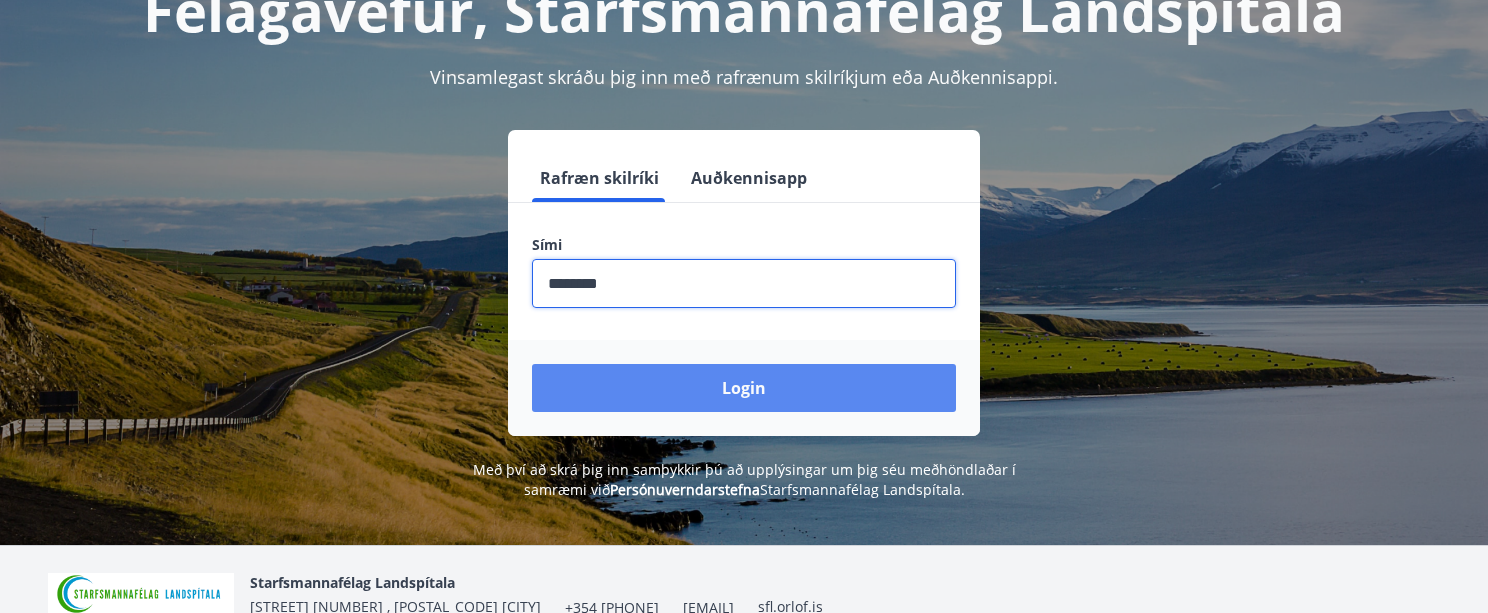 type on "********" 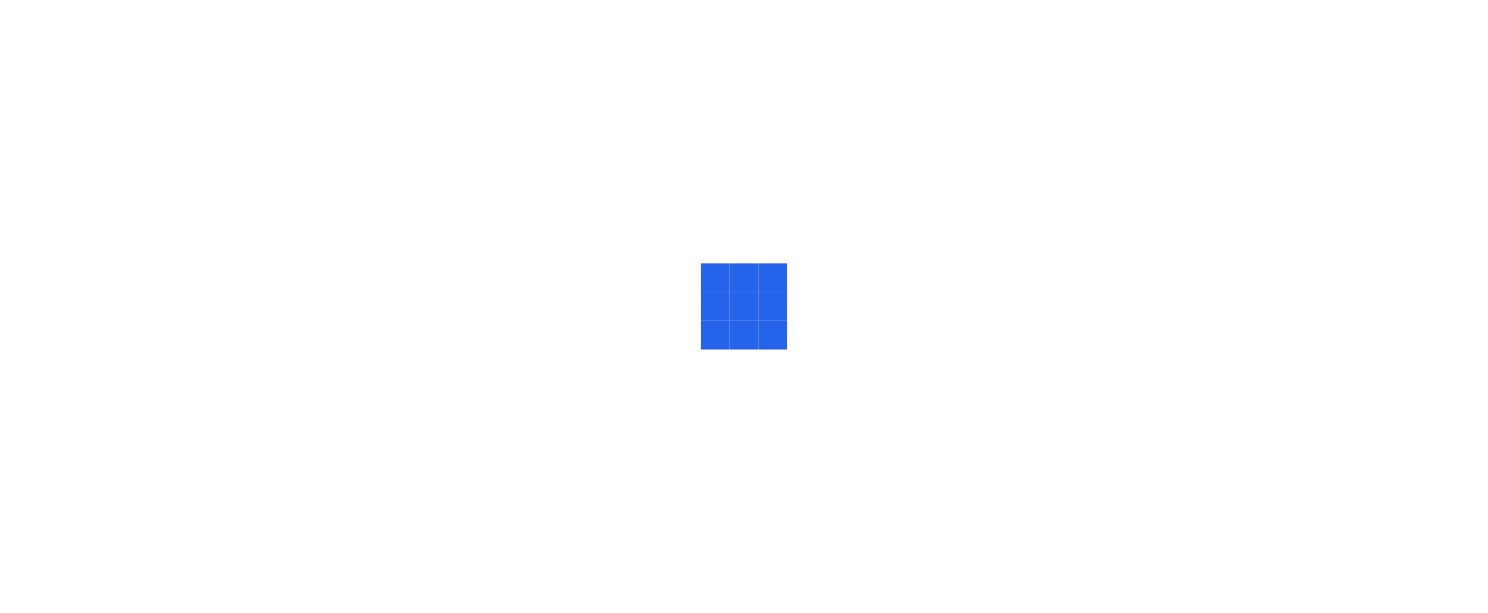scroll, scrollTop: 0, scrollLeft: 0, axis: both 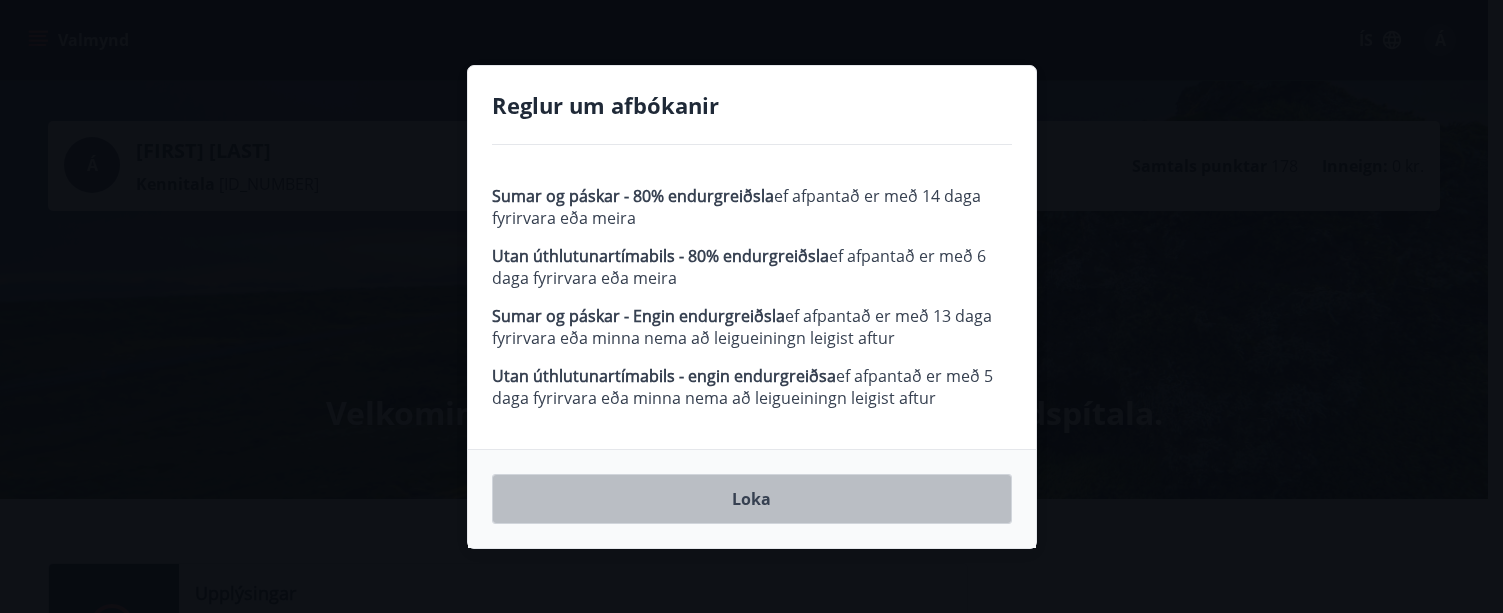 click on "Loka" at bounding box center (752, 499) 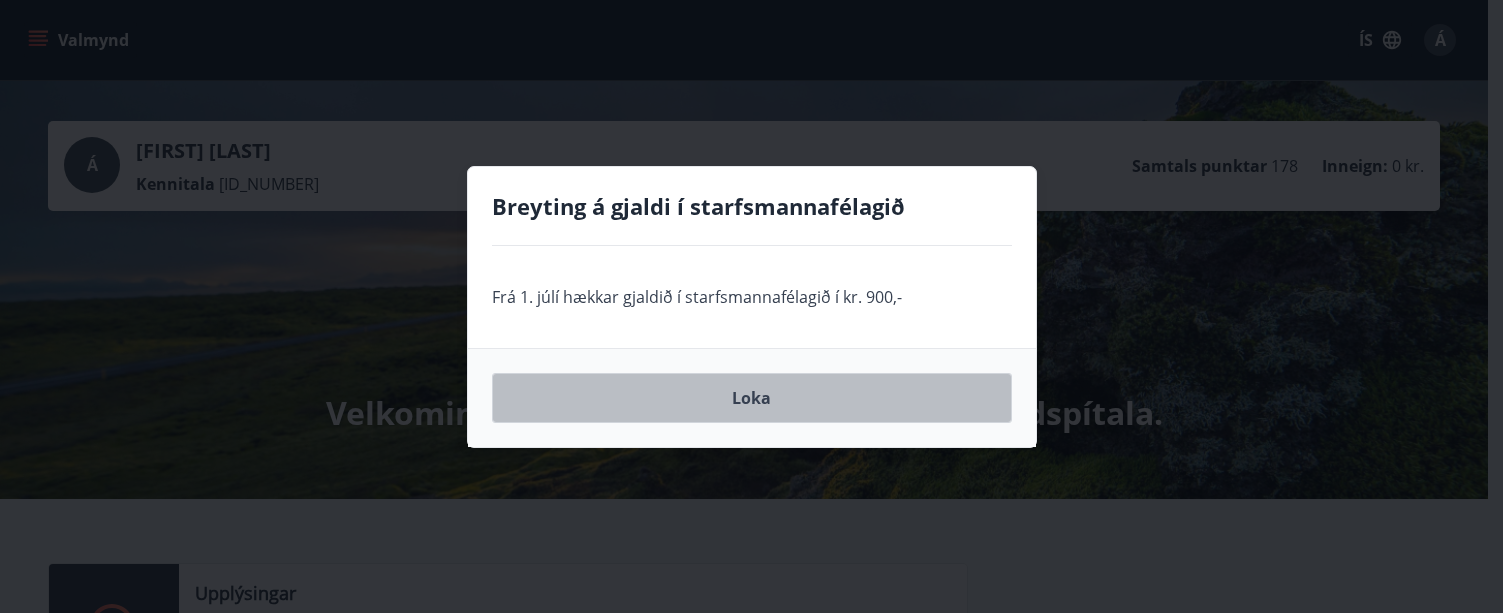 click on "Loka" at bounding box center [752, 398] 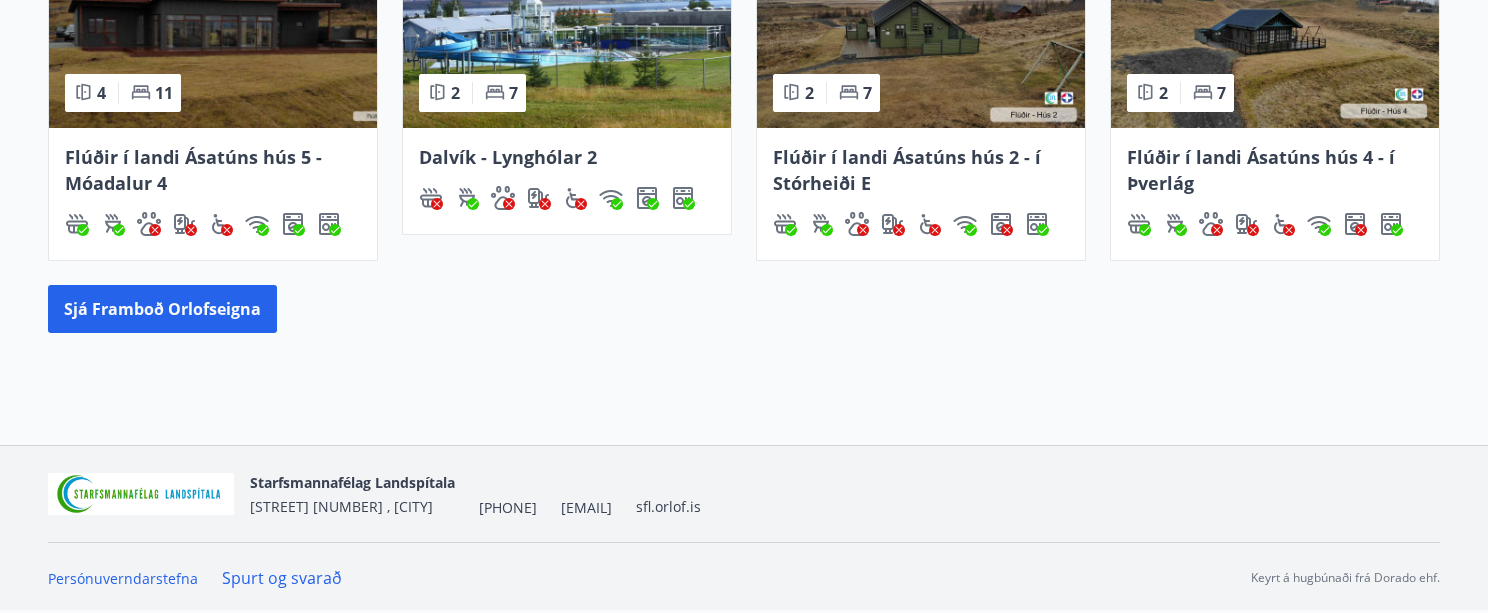 scroll, scrollTop: 816, scrollLeft: 0, axis: vertical 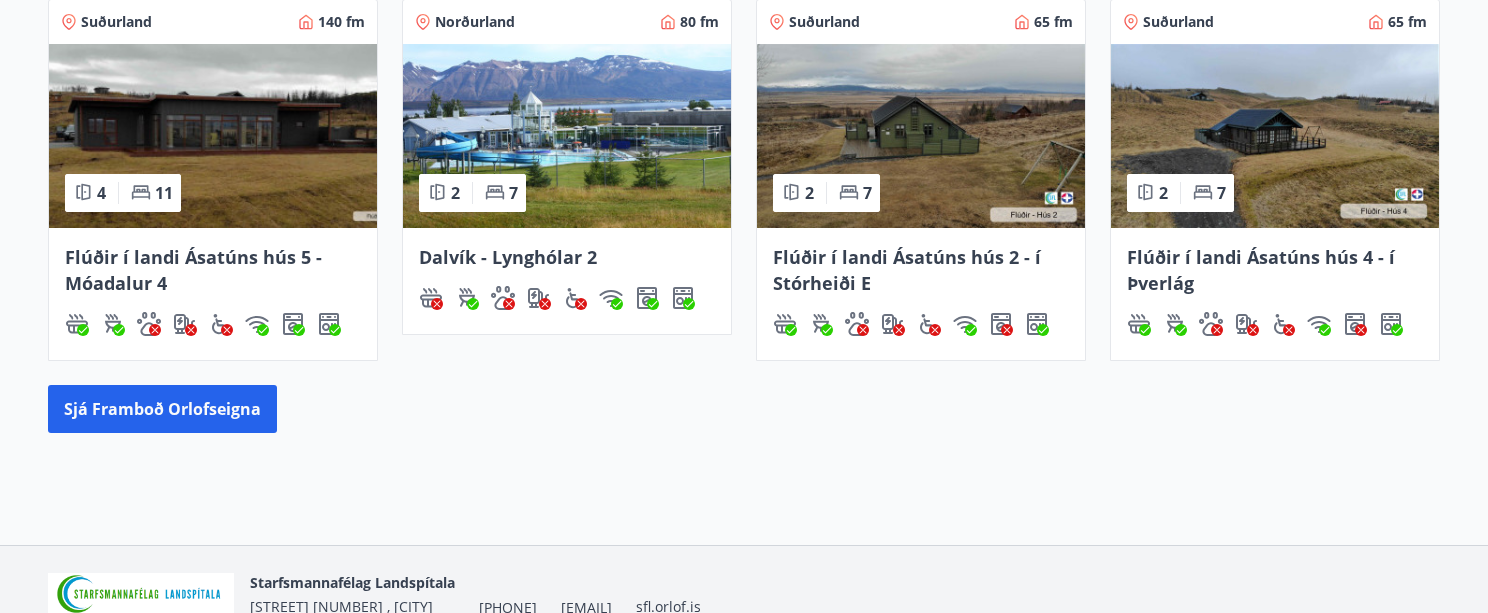 click at bounding box center [213, 136] 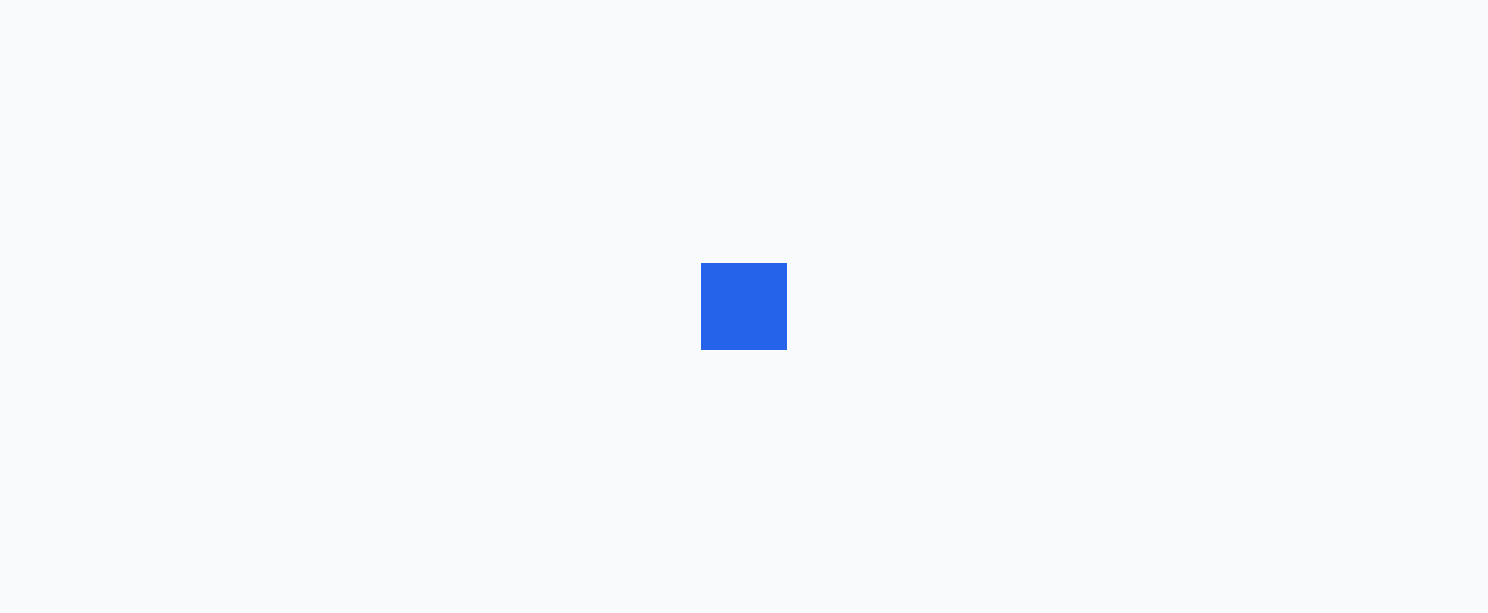 scroll, scrollTop: 0, scrollLeft: 0, axis: both 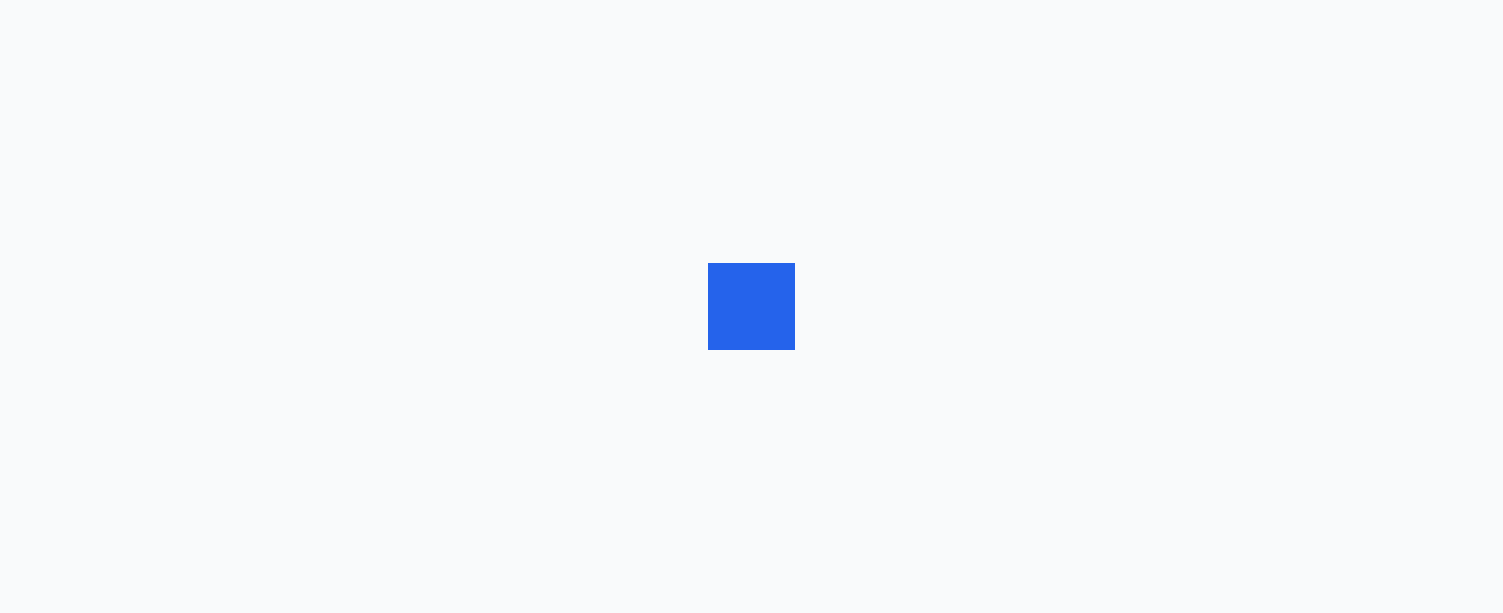 click at bounding box center (751, 306) 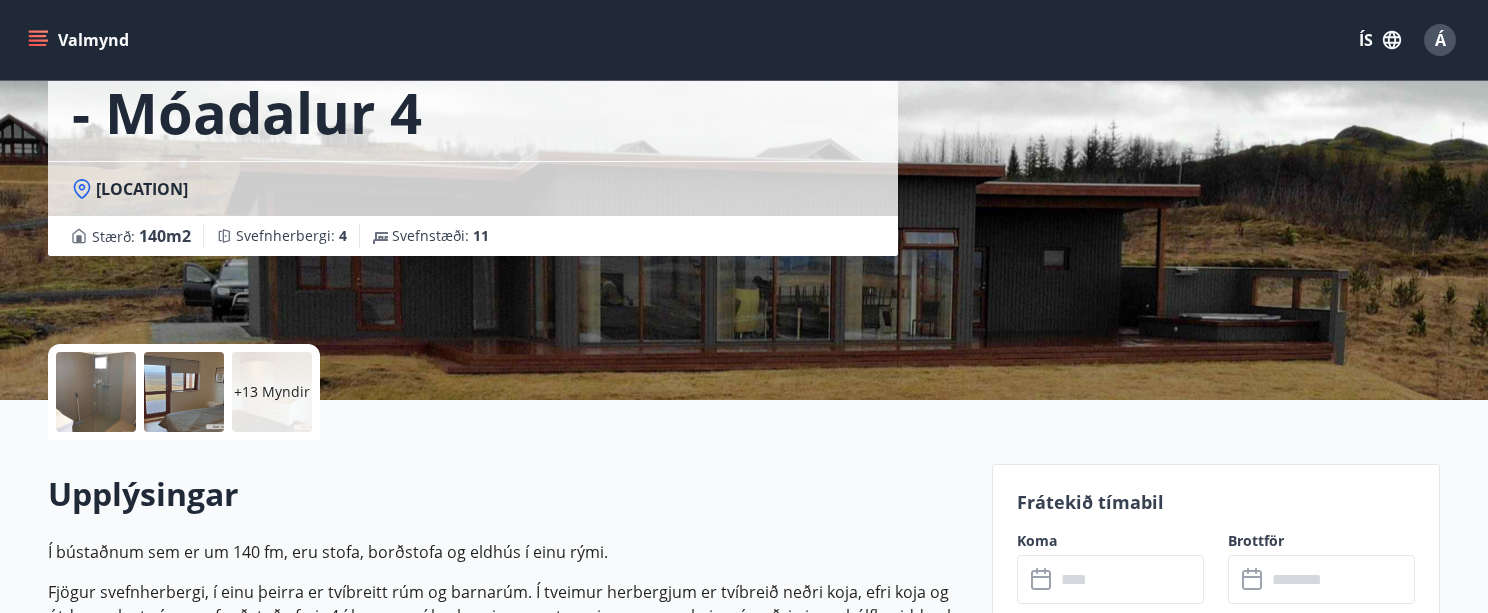 scroll, scrollTop: 100, scrollLeft: 0, axis: vertical 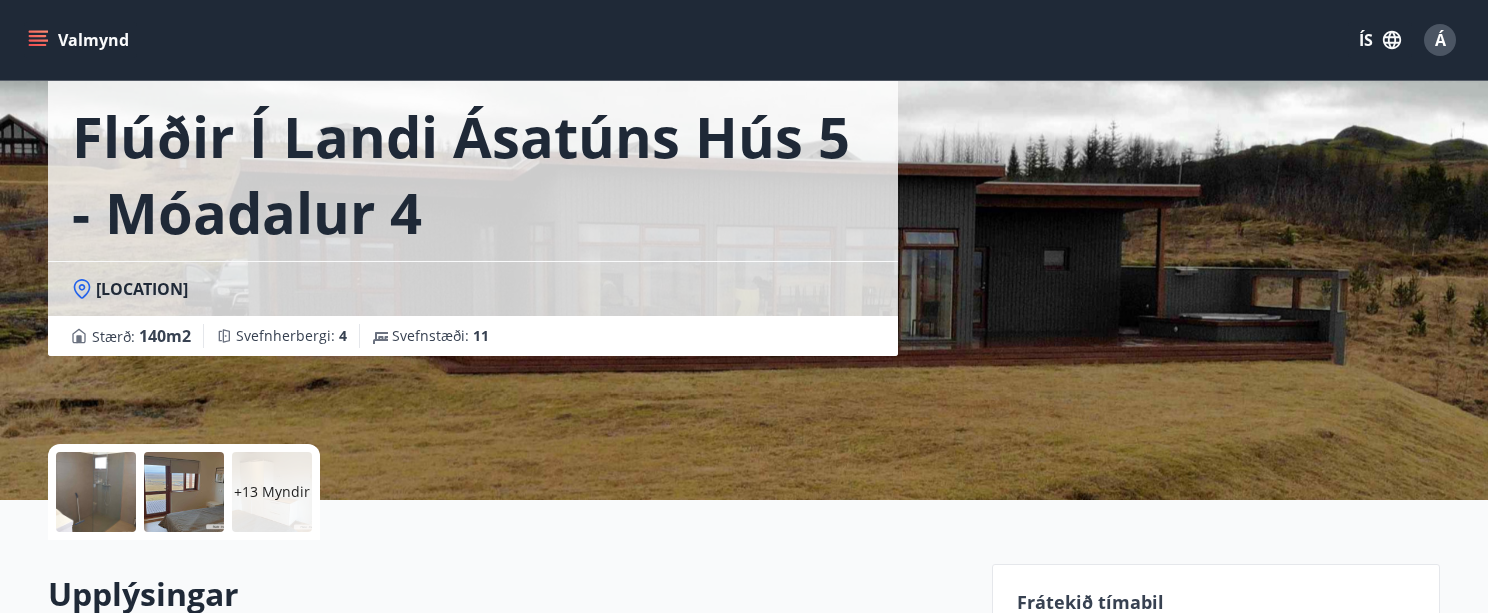 click on "[LOCATION] í landi [LOCATION] hús [NUMBER] - [LOCATION] [NUMBER] [LOCATION] [NUMBER] Stærð : [NUMBER] m2 Svefnherbergi : [NUMBER] Svefnstæði : [NUMBER]" at bounding box center [512, 200] 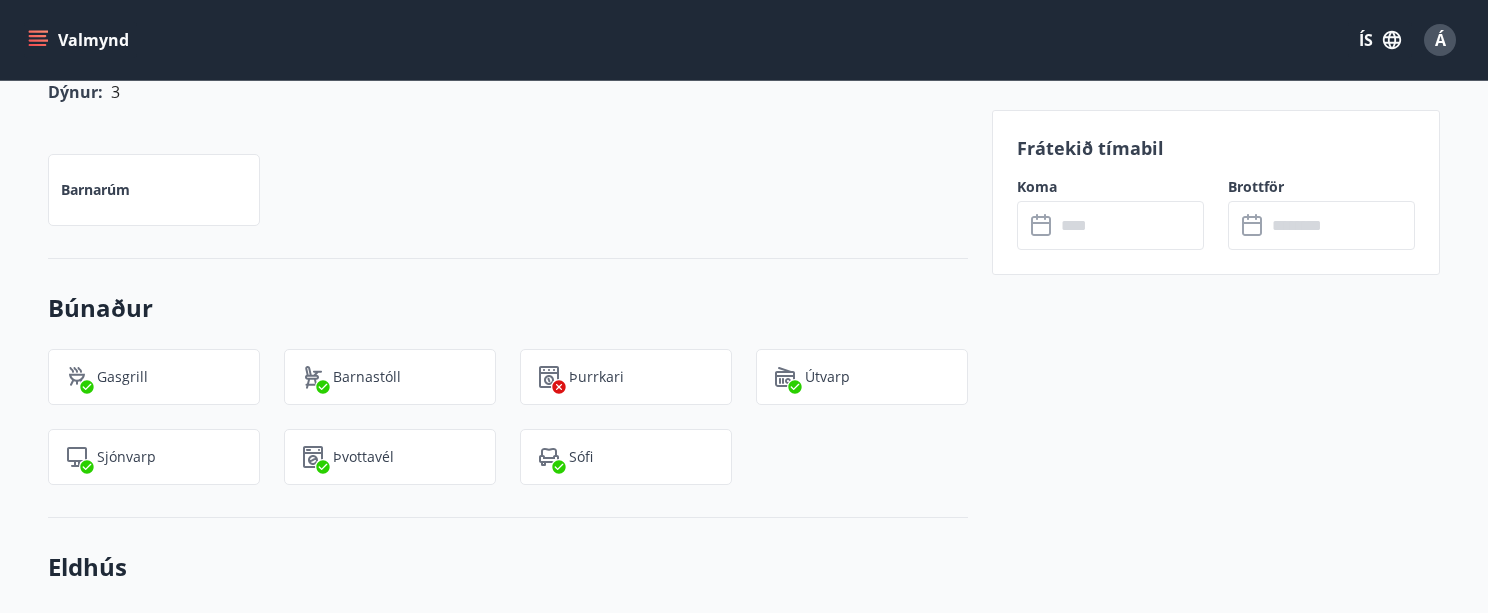 scroll, scrollTop: 1700, scrollLeft: 0, axis: vertical 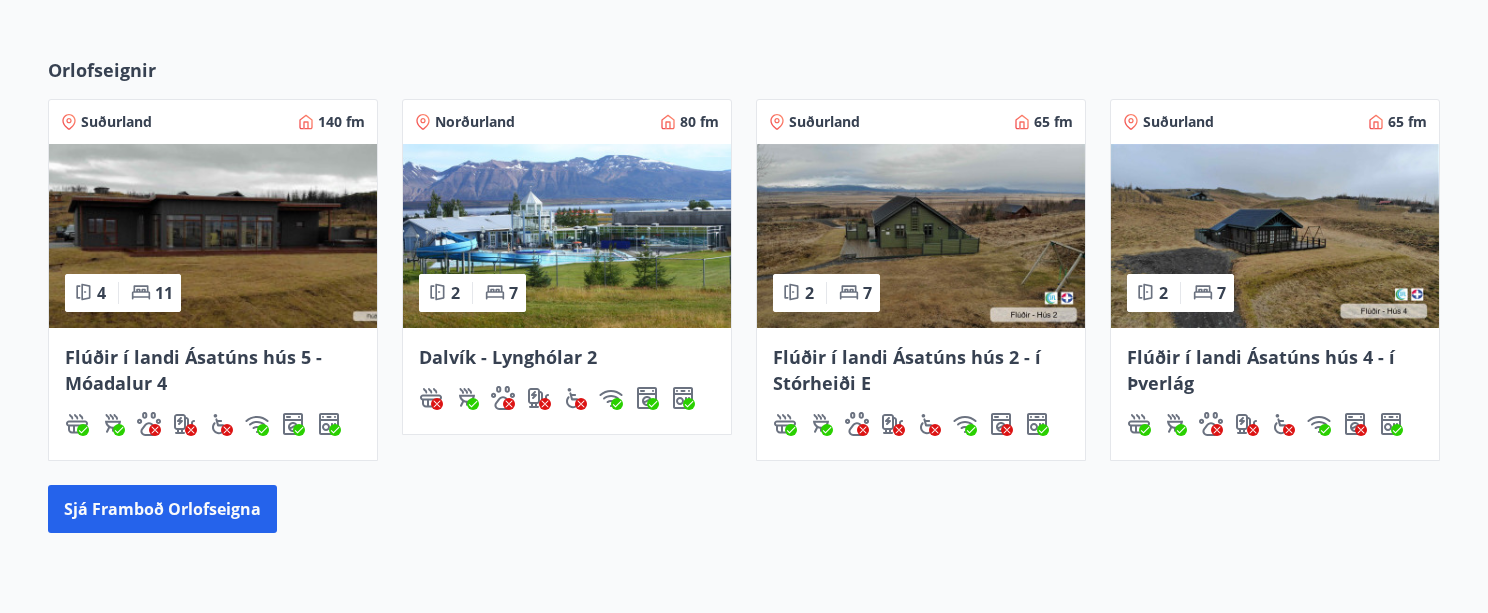 click at bounding box center (567, 236) 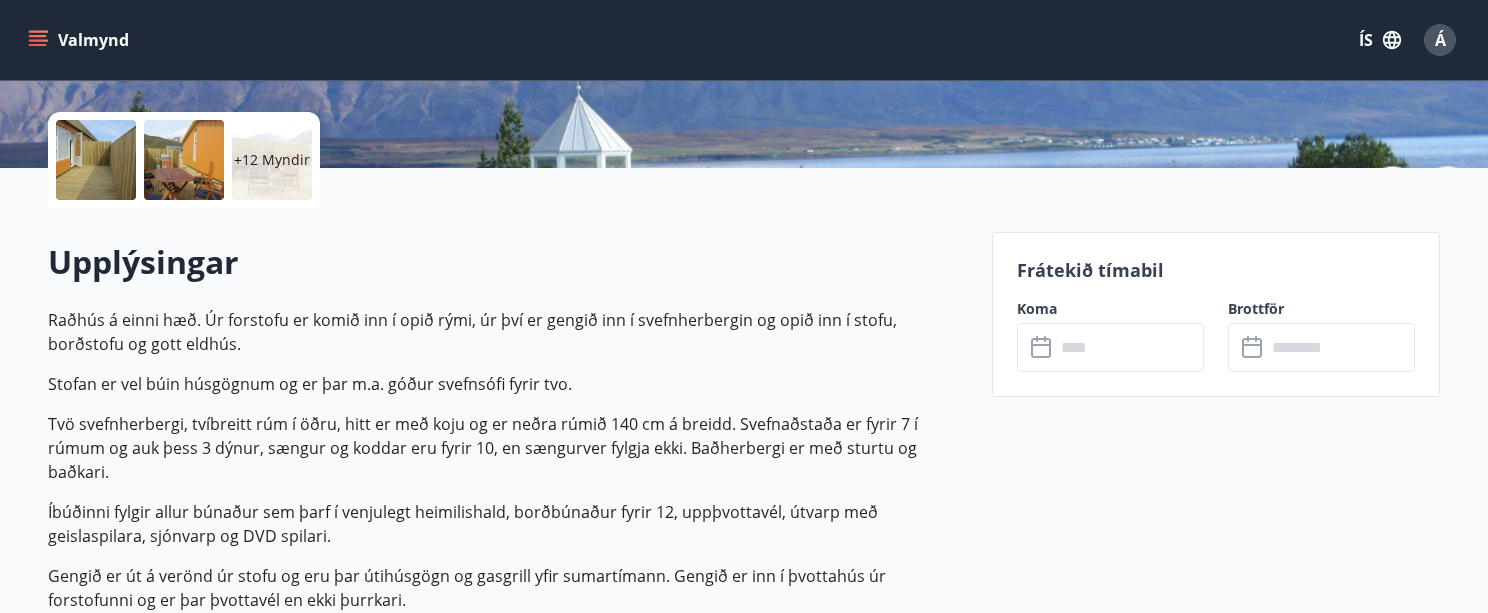 scroll, scrollTop: 400, scrollLeft: 0, axis: vertical 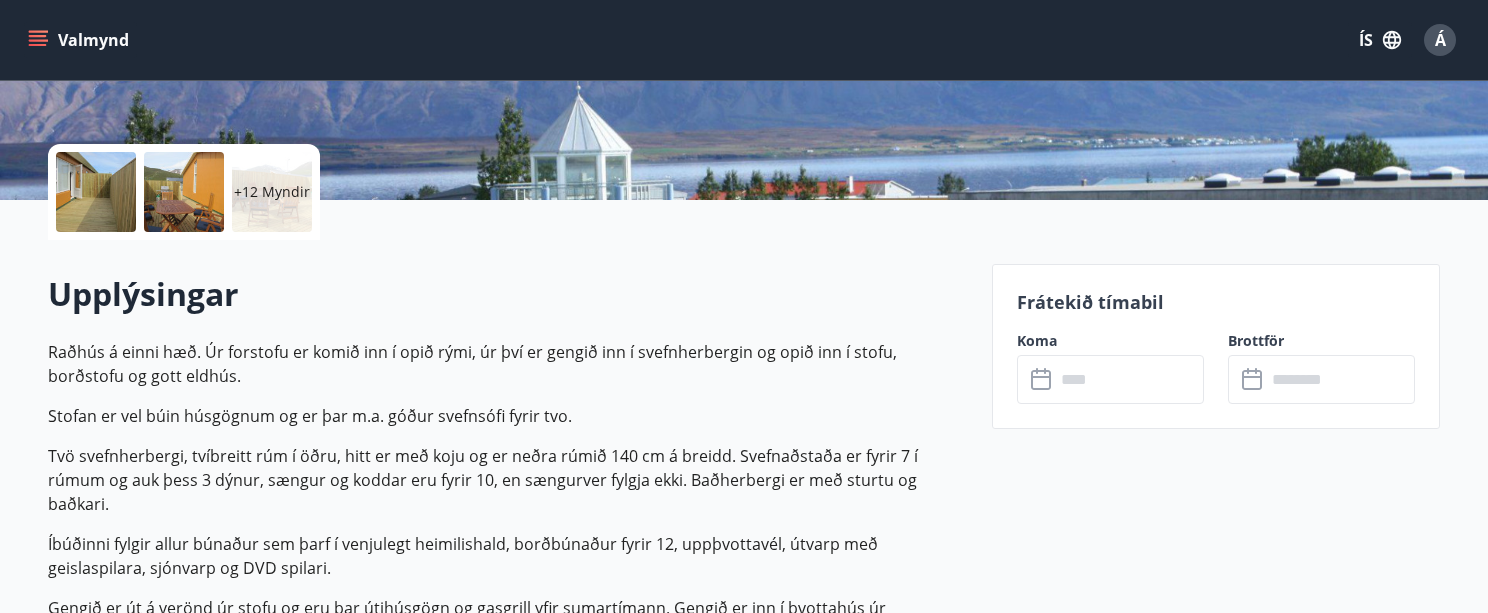 click 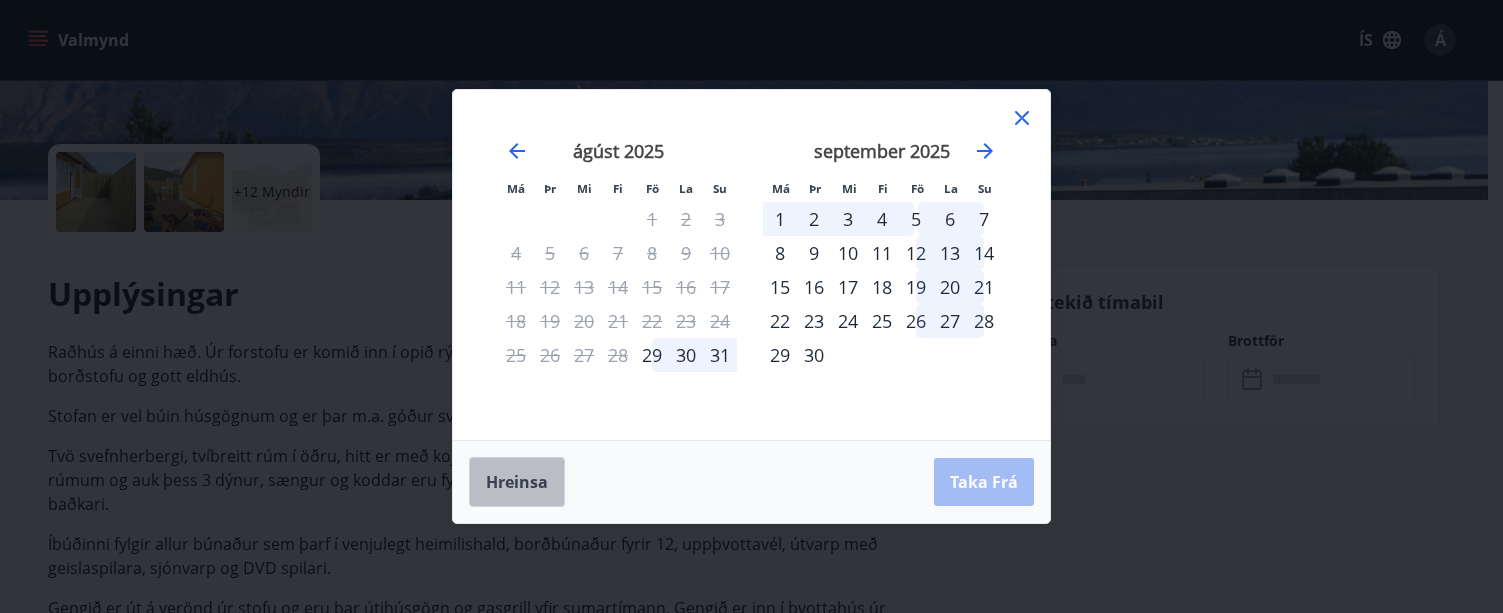 click on "Hreinsa" at bounding box center [517, 482] 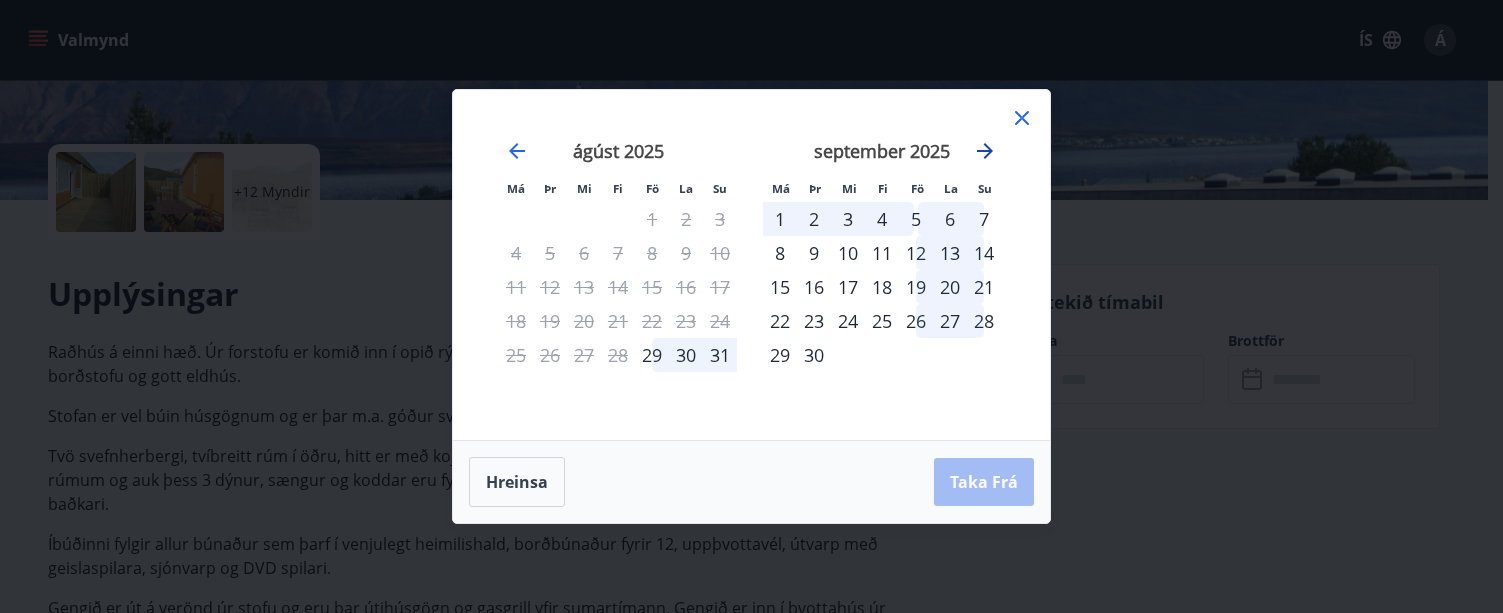 click 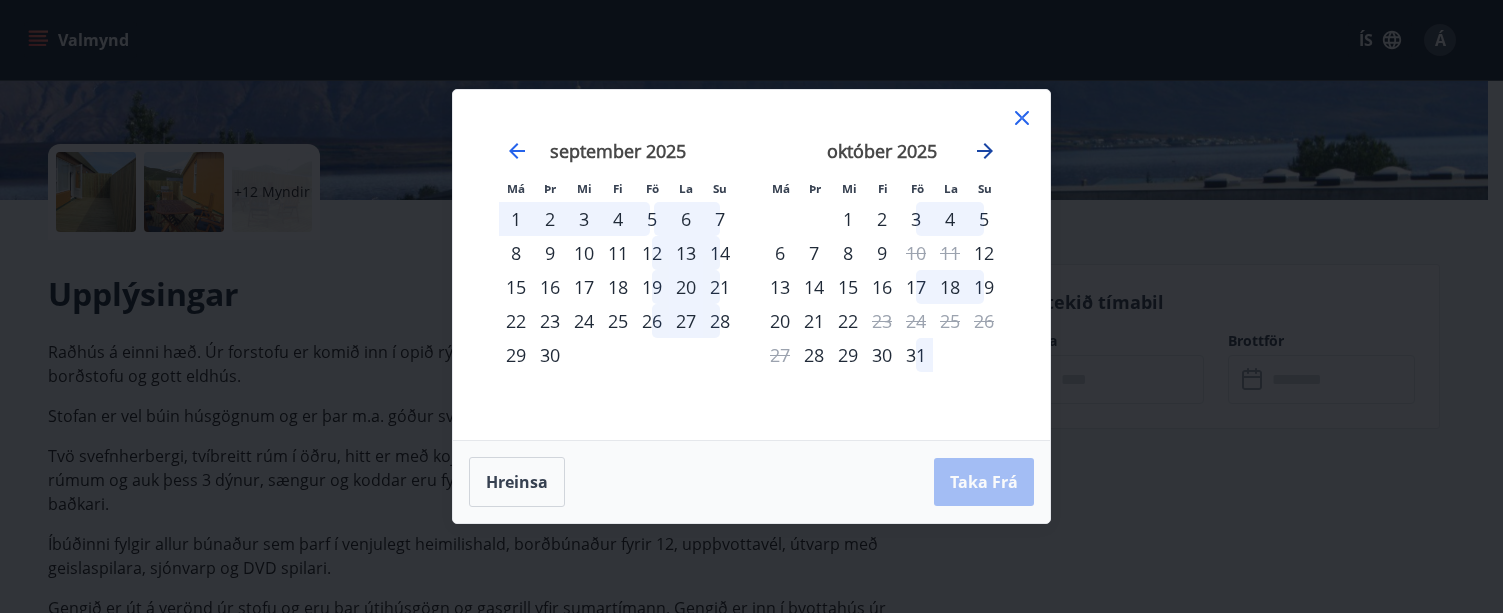 click 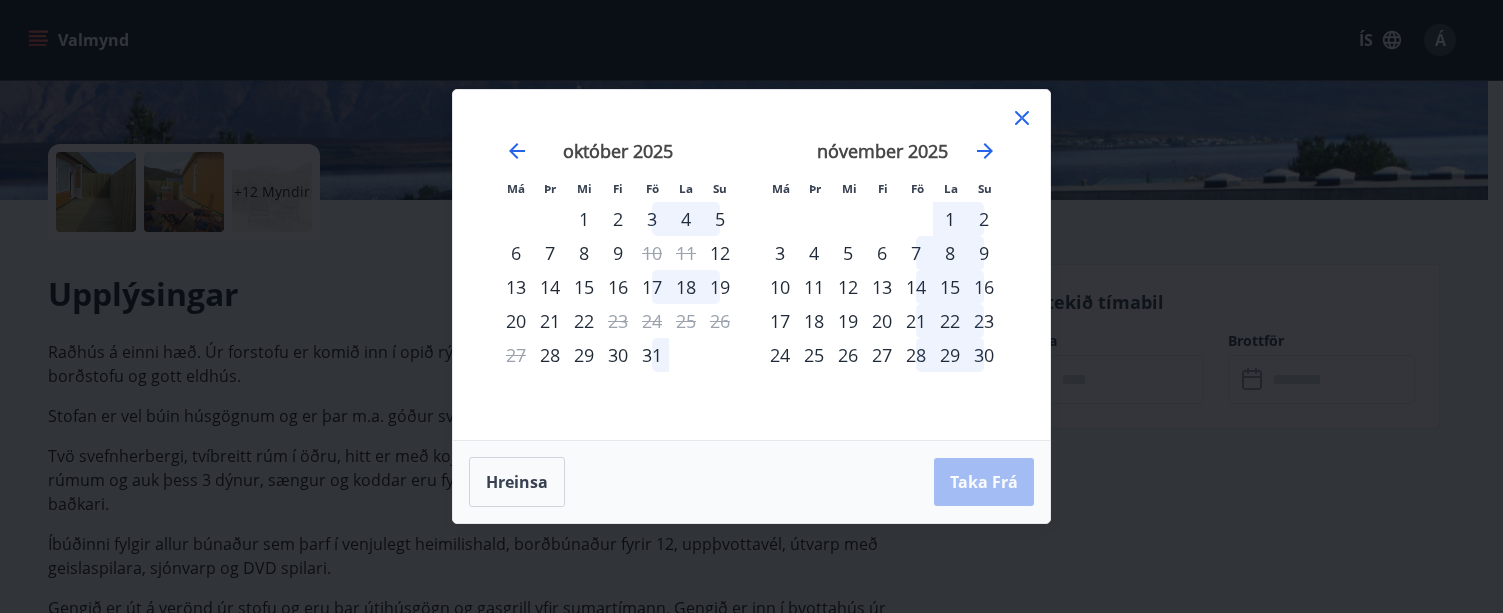 click on "5" at bounding box center (848, 253) 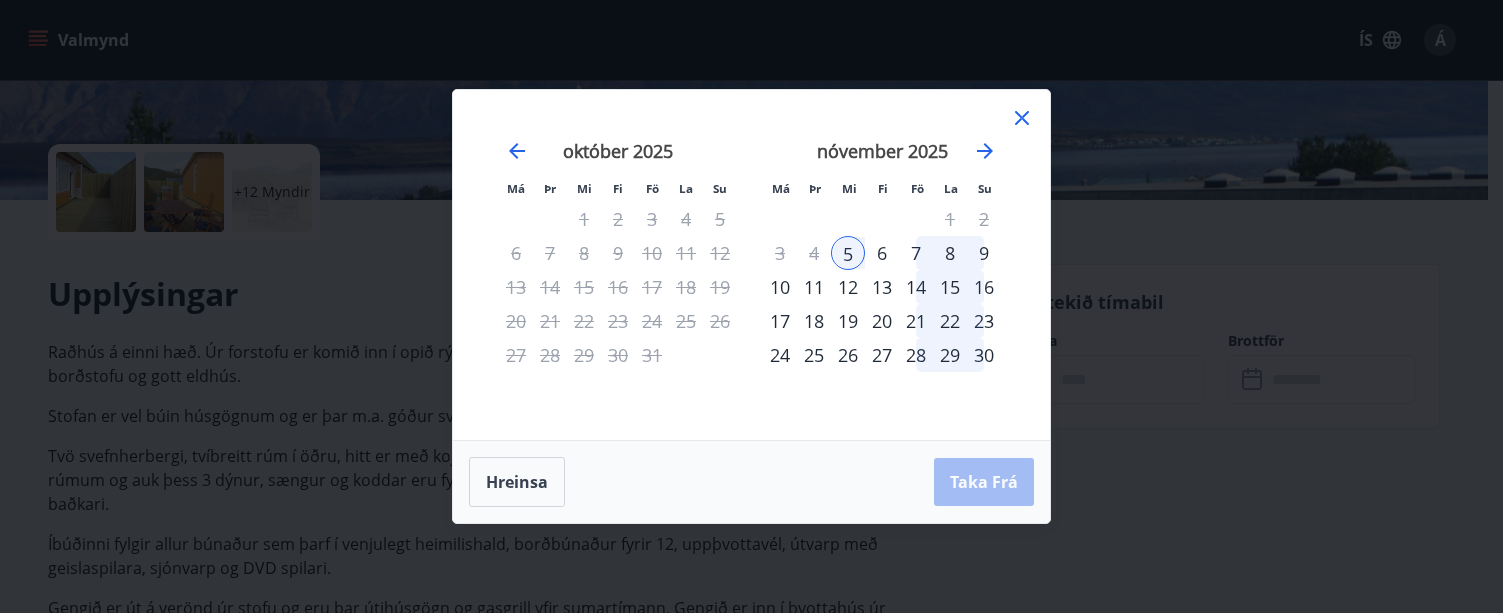 click on "6" at bounding box center [882, 253] 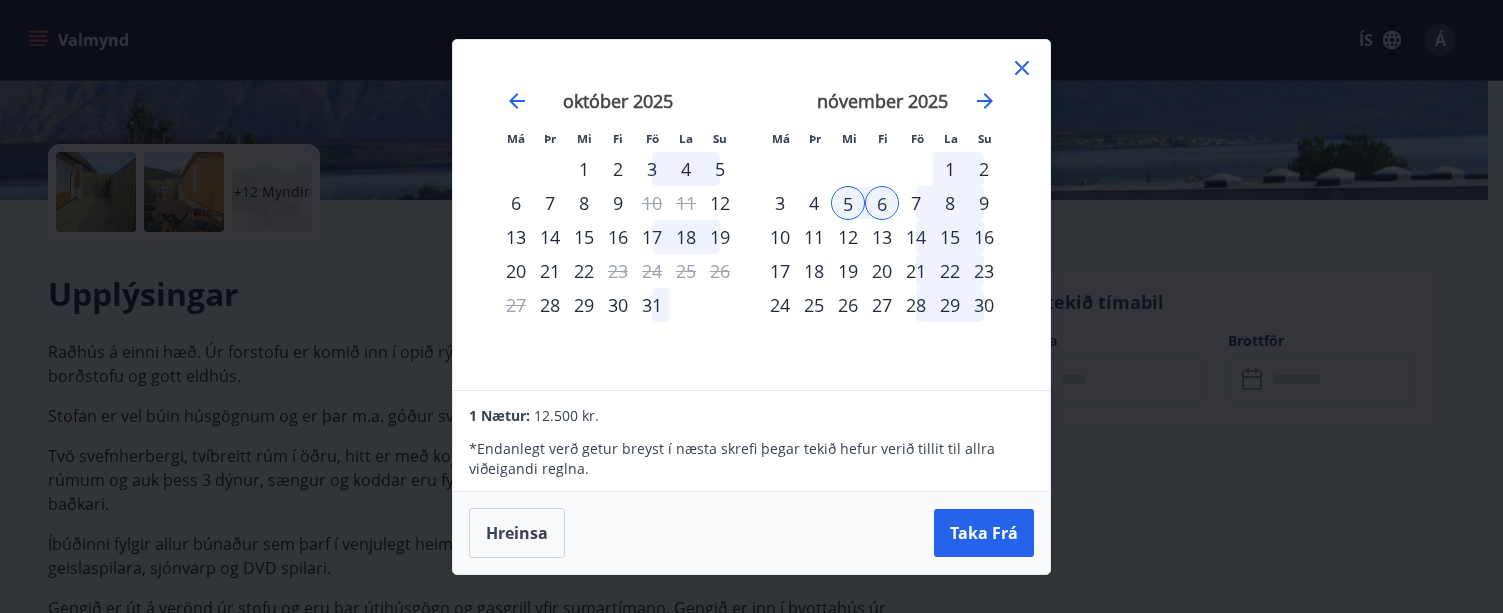 click on "7" at bounding box center [916, 203] 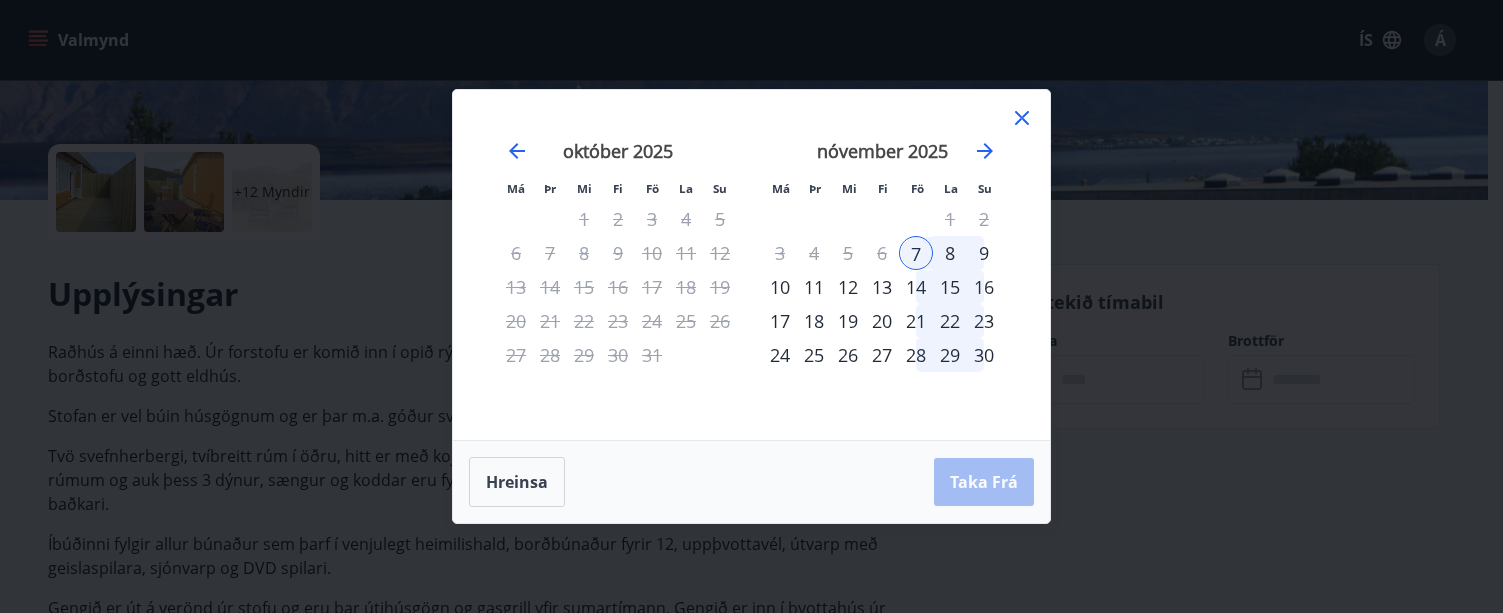 click on "8" at bounding box center (950, 253) 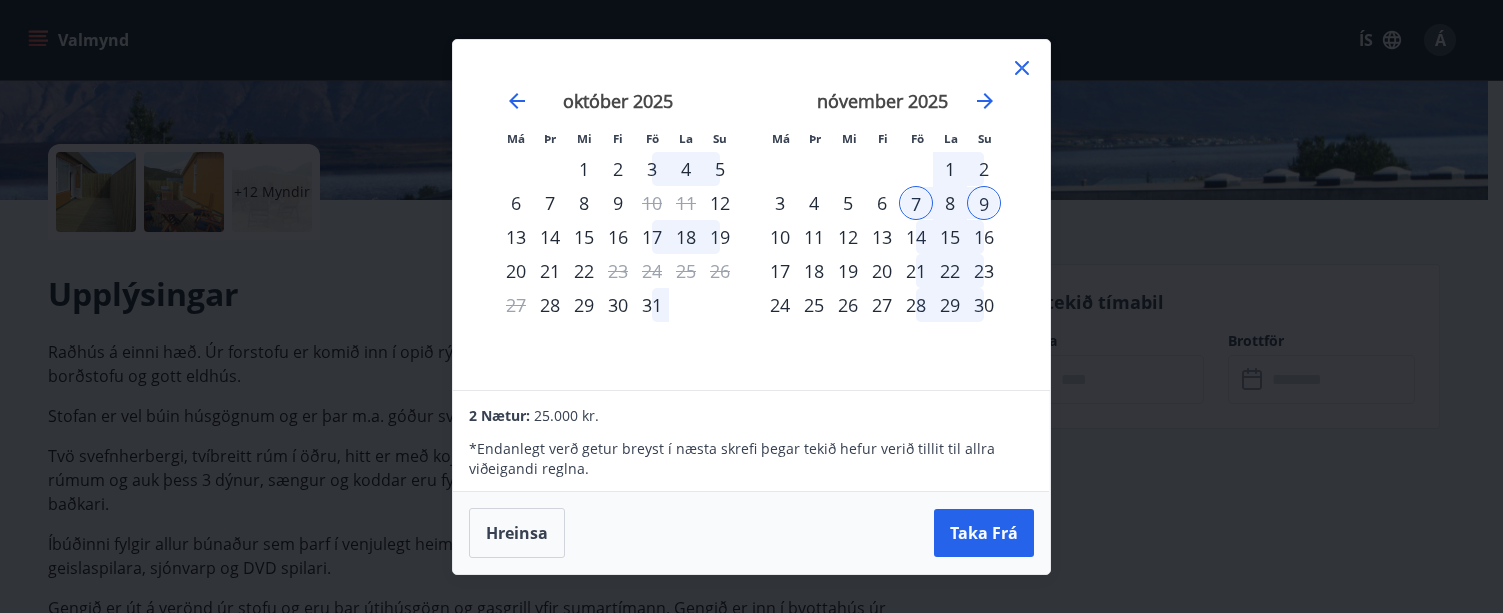 click on "8" at bounding box center [950, 203] 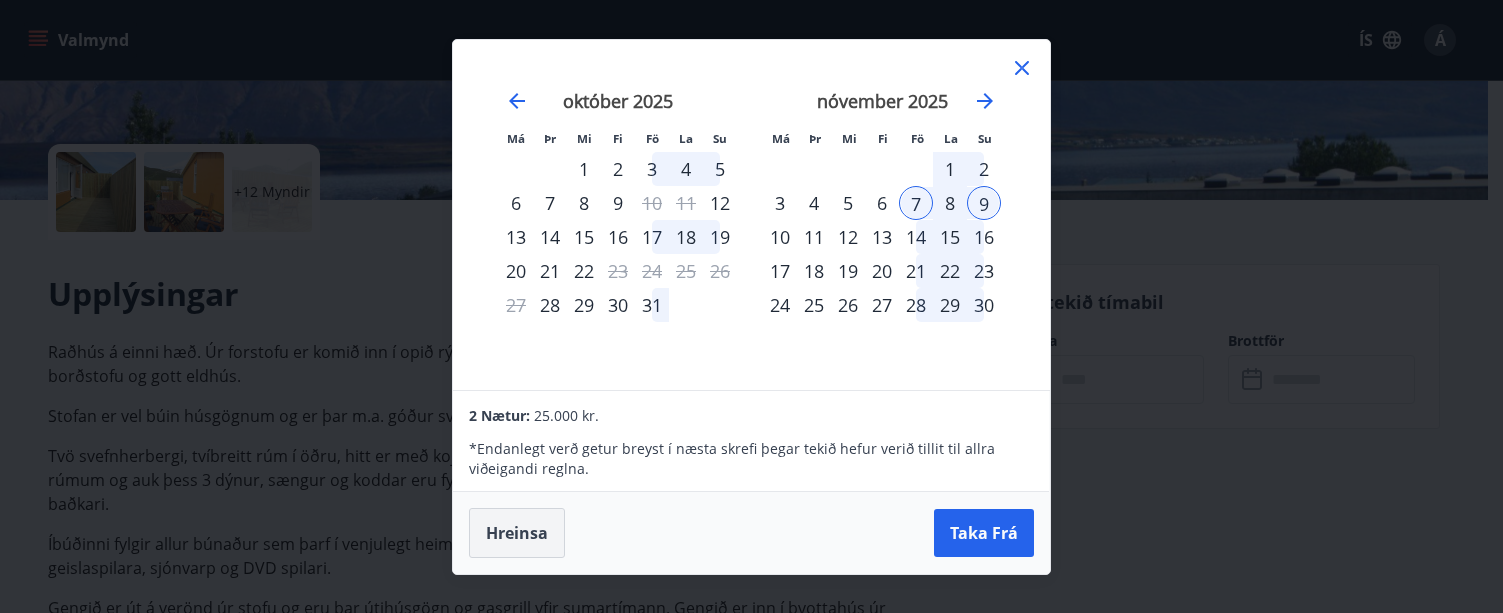 click on "Hreinsa" at bounding box center (517, 533) 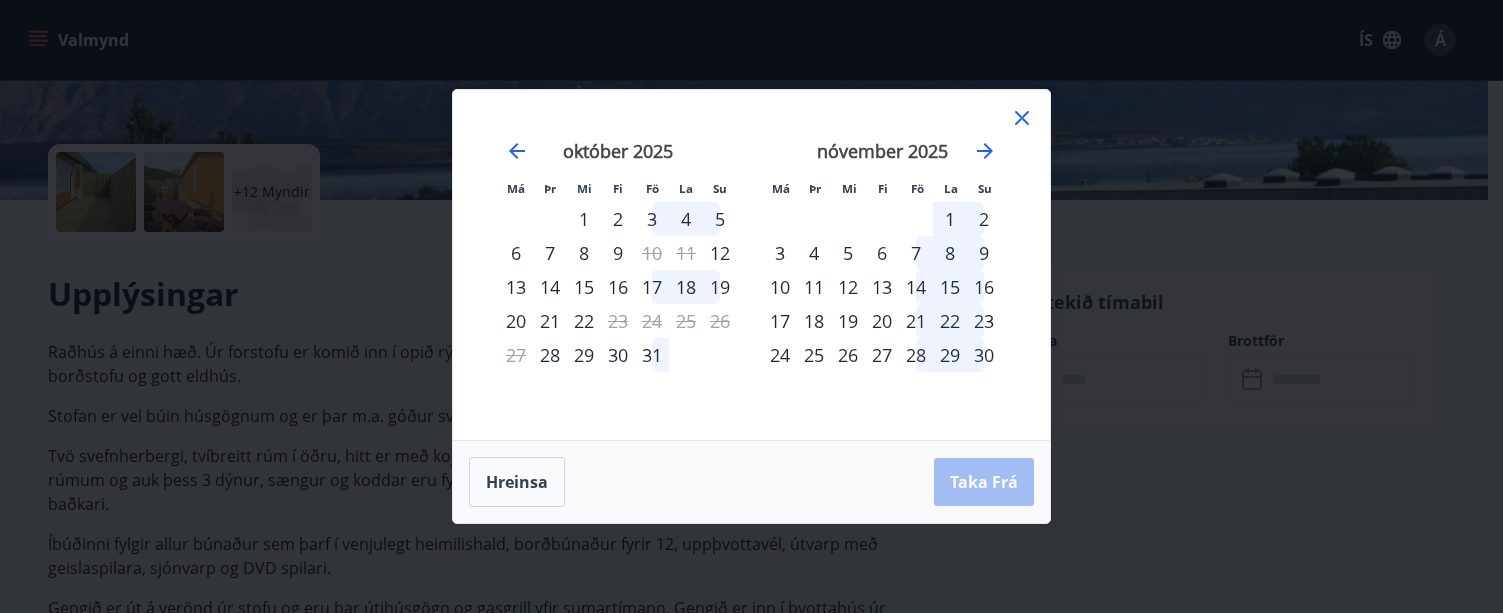 click on "23" at bounding box center (984, 321) 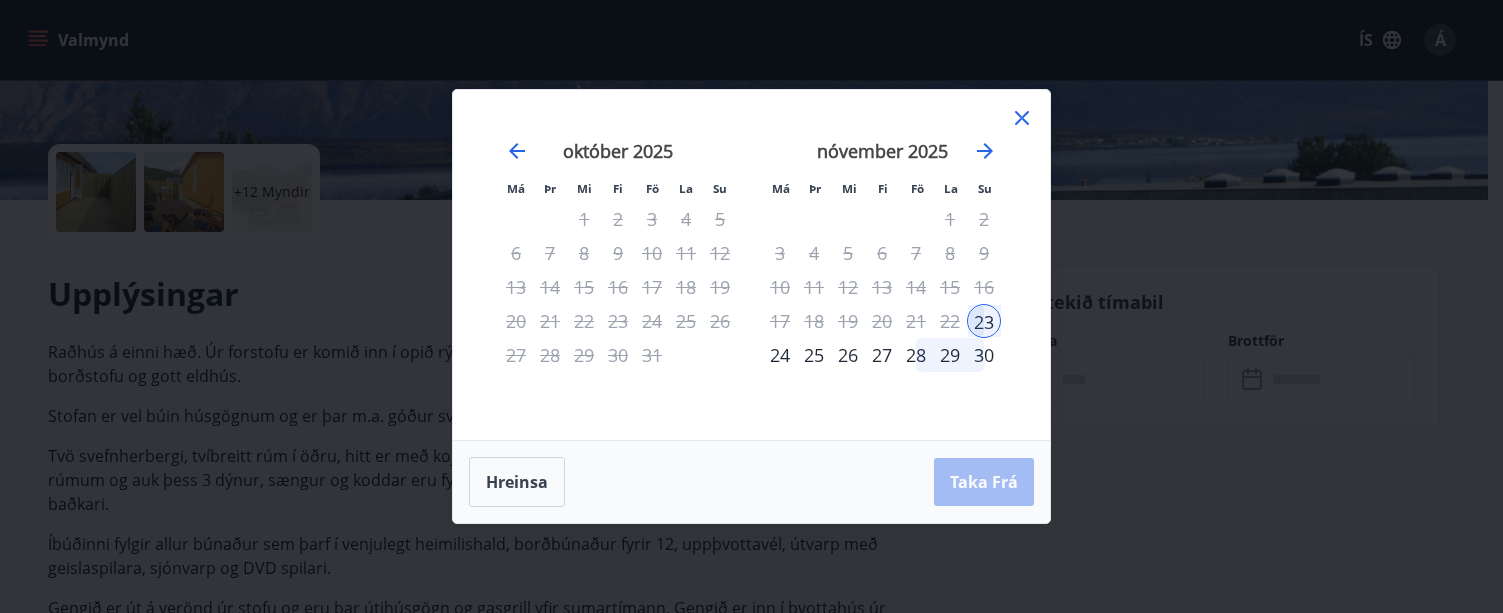 click on "24" at bounding box center [780, 355] 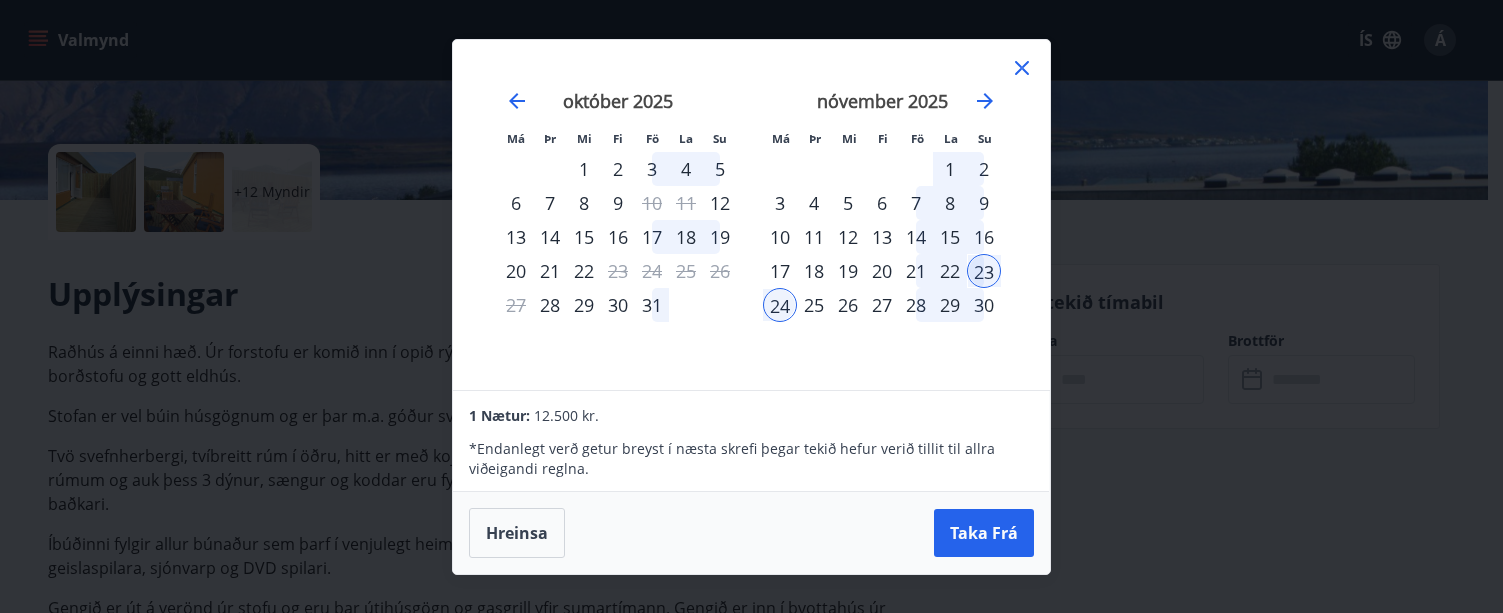 click on "25" at bounding box center [814, 305] 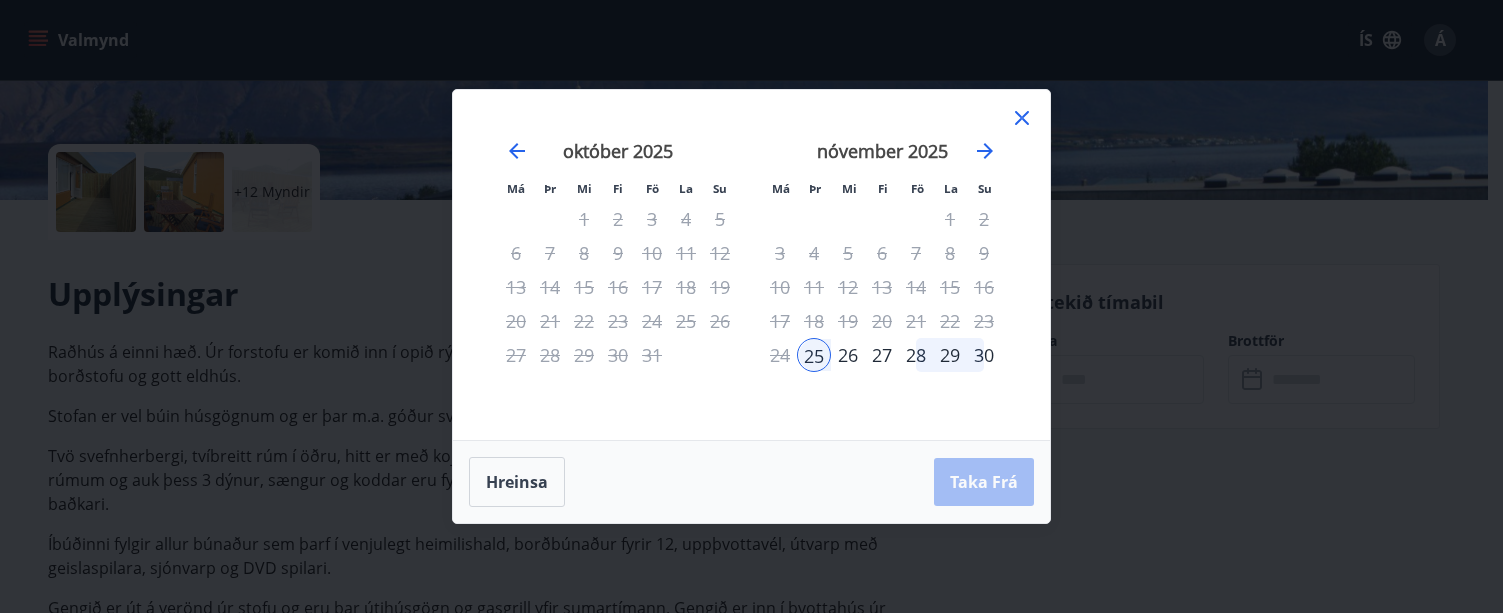 click on "26" at bounding box center [848, 355] 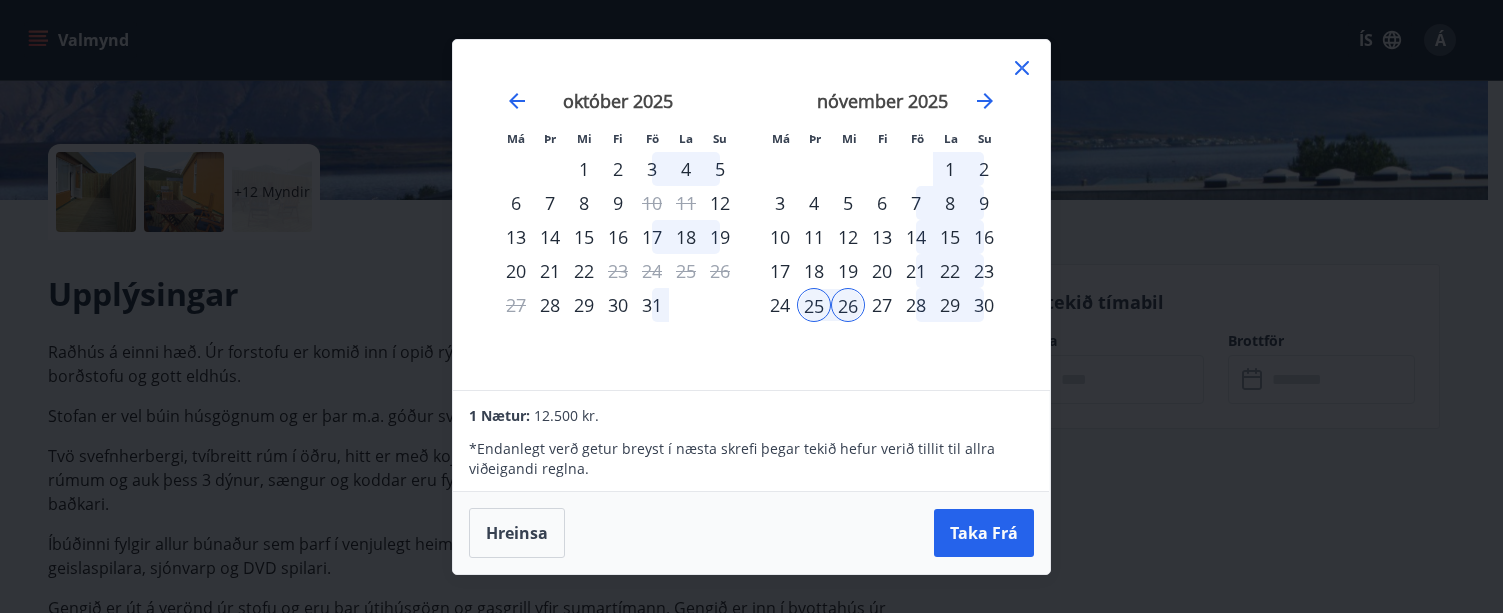 click on "27" at bounding box center [882, 305] 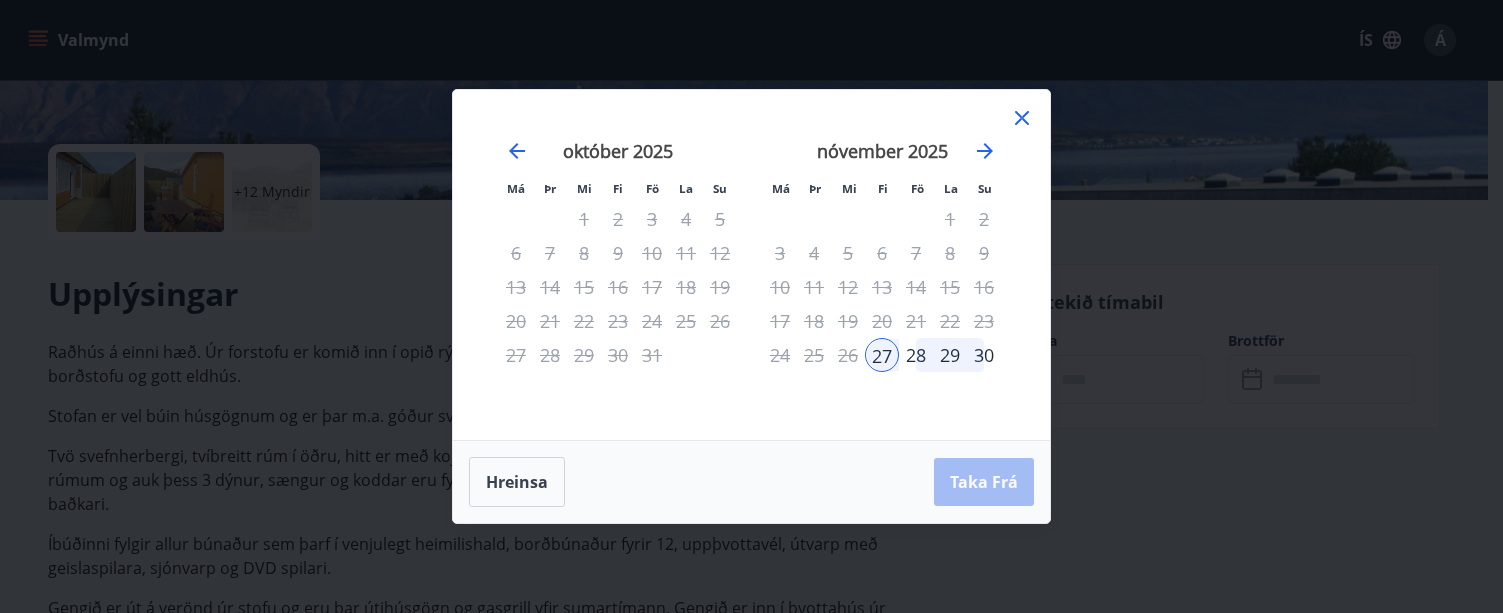 click on "28" at bounding box center (916, 355) 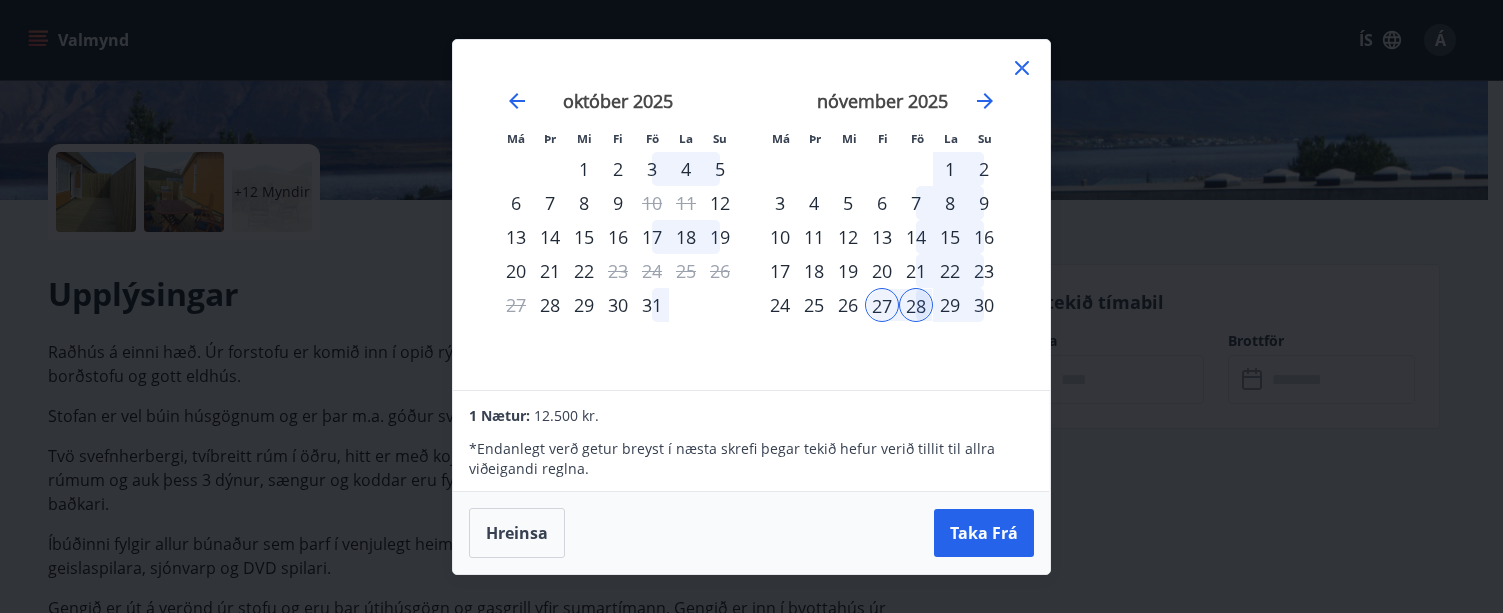 click on "29" at bounding box center [950, 305] 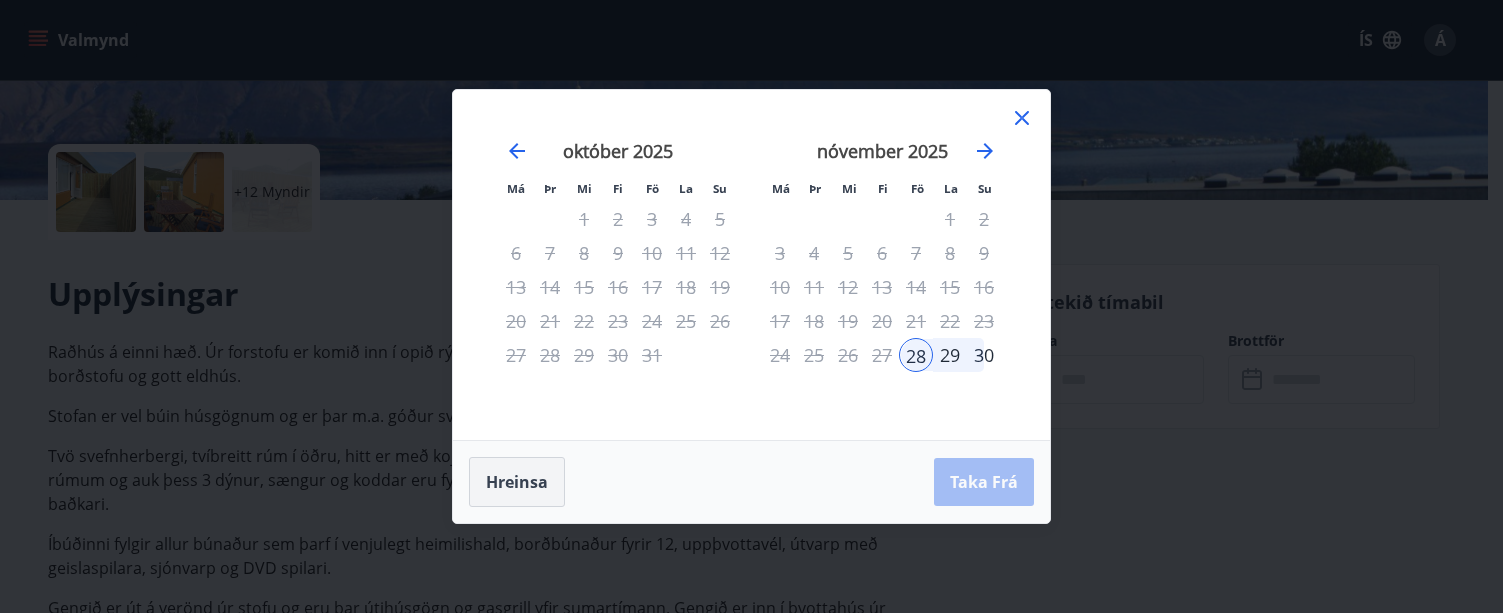 click on "Hreinsa" at bounding box center [517, 482] 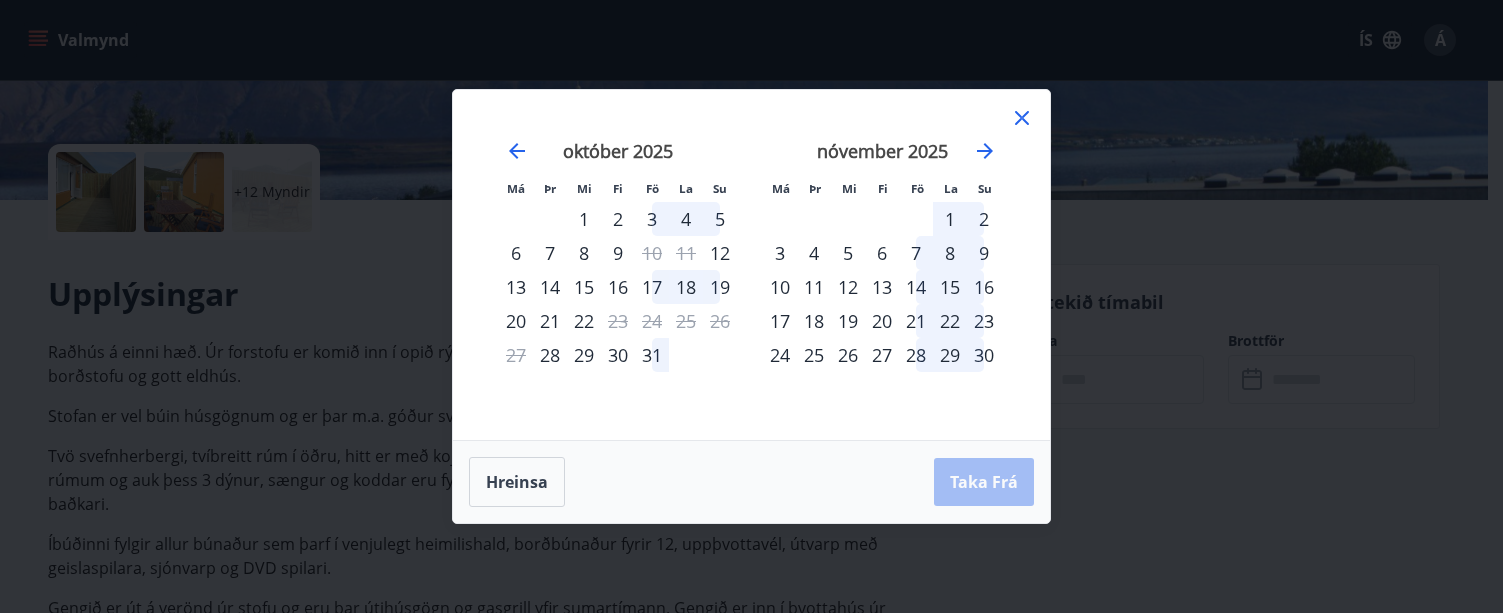 click 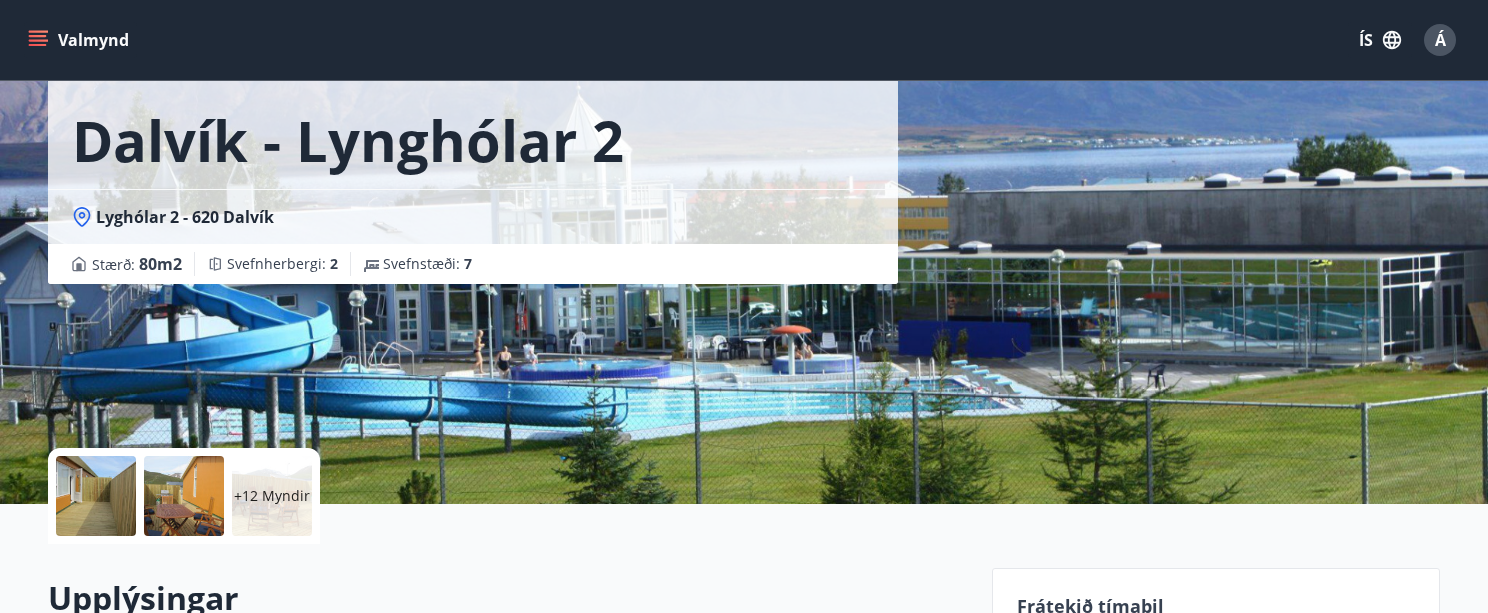 scroll, scrollTop: 0, scrollLeft: 0, axis: both 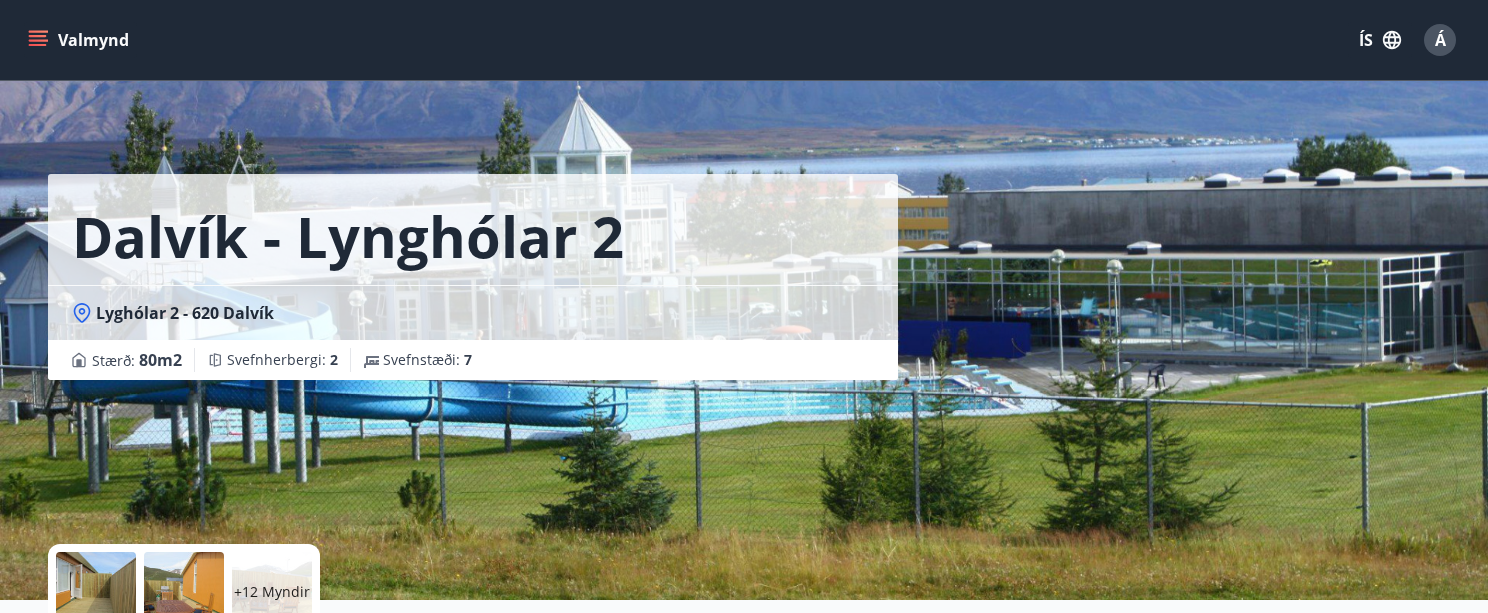 click 